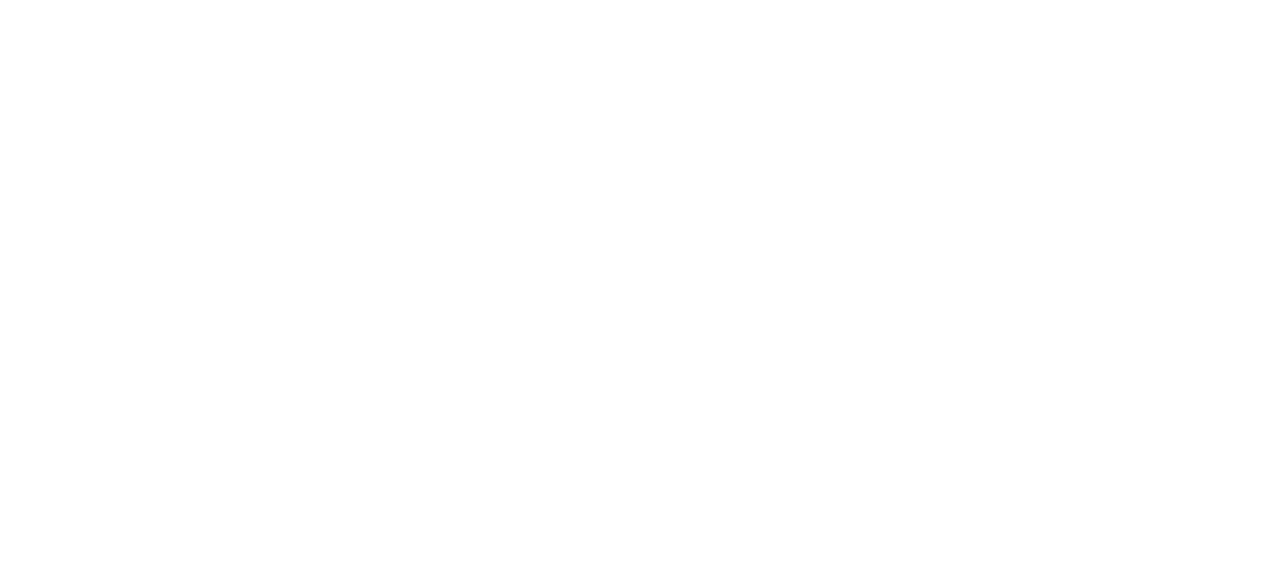 scroll, scrollTop: 0, scrollLeft: 0, axis: both 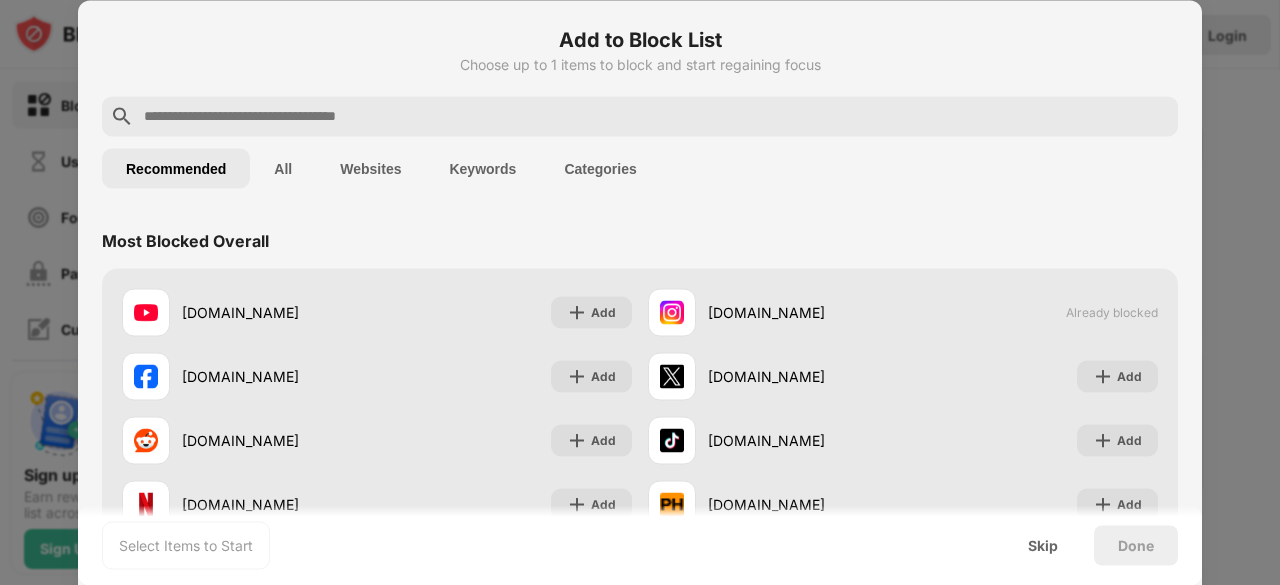 drag, startPoint x: 817, startPoint y: 201, endPoint x: 1112, endPoint y: 309, distance: 314.14804 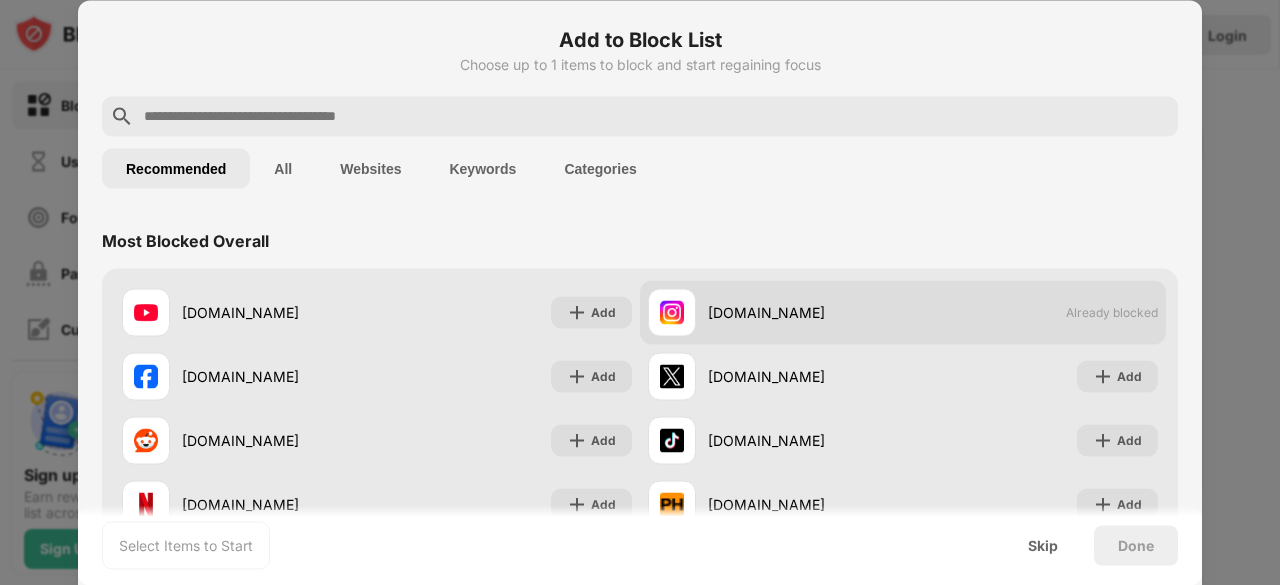 click on "Add to Block List Choose up to 1 items to block and start regaining focus Recommended All Websites Keywords Categories Most Blocked Overall youtube.com Add instagram.com Already blocked facebook.com Add x.com Add reddit.com Add tiktok.com Add netflix.com Add pornhub.com Add Social Media & FOMO facebook.com Add whatsapp.com Add instagram.com Already blocked x.com Add reddit.com Add linkedin.com Add pinterest.com Add vk.com Add Adult Content pornhub.com Add xvideos.com Add xhamster.com Add chaturbate.com Add stripchat.com Add eporner.com Add dmm.co.jp Add xnxx.com Add News & Gosip yahoo.com Add nytimes.com Add msn.com Add cnn.com Add foxnews.com Add washingtonpost.com Add bbc.com Add naver.com Add Sports espn.com Add fubo.tv Add cbssports.com Add nfl.com Add nba.com Add mlb.com Add si.com Add 247sports.com Add Gambling stake.us Add hype34fn.com Add draftkings.com Add betus.com Add betonline.ag Add fanduel.com Add revmasters.com Add crackstreams.cx Add Shopping amazon.com Add ebay.com Add walmart.com Add Add Add" at bounding box center (640, 1368) 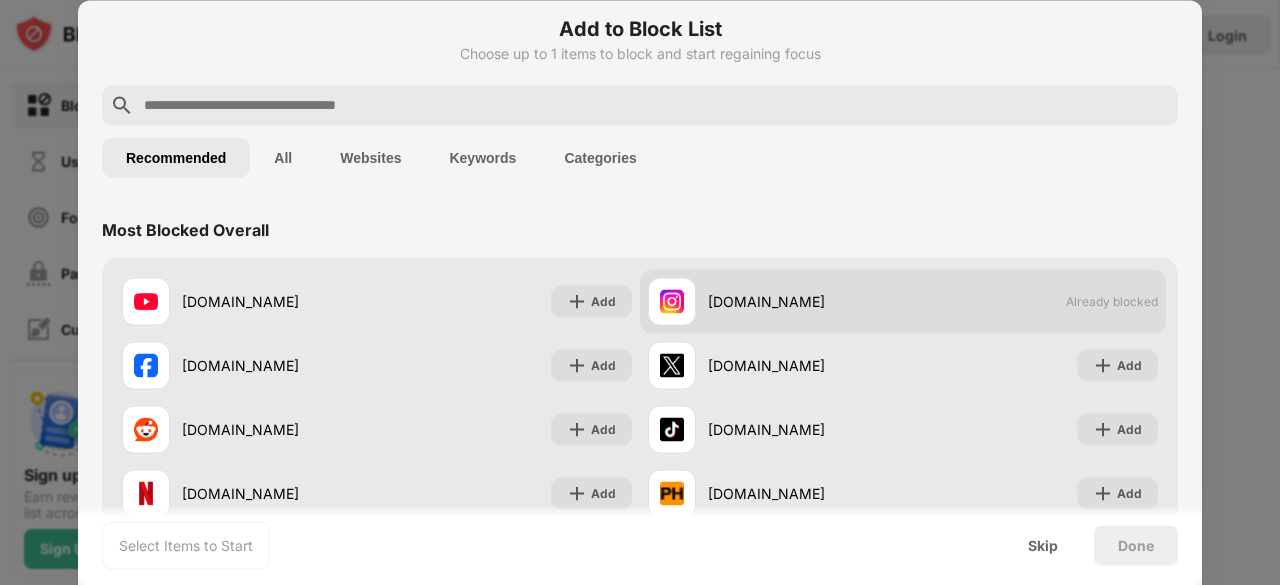 drag, startPoint x: 1062, startPoint y: 303, endPoint x: 1130, endPoint y: 297, distance: 68.26419 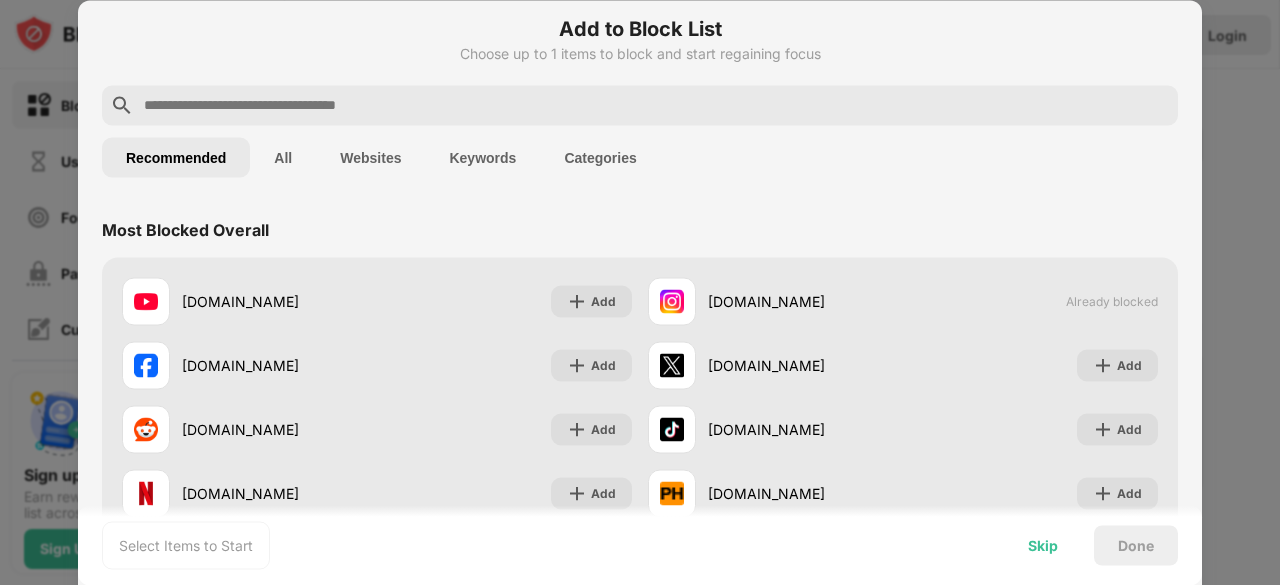click on "Skip" at bounding box center (1043, 545) 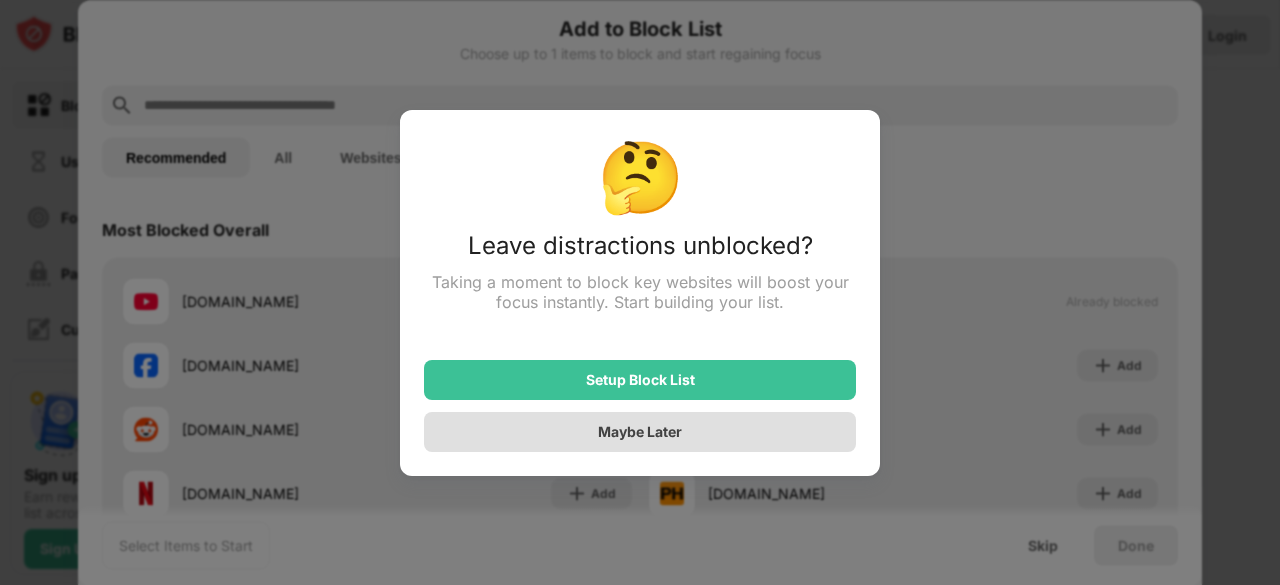 click on "Maybe Later" at bounding box center [640, 432] 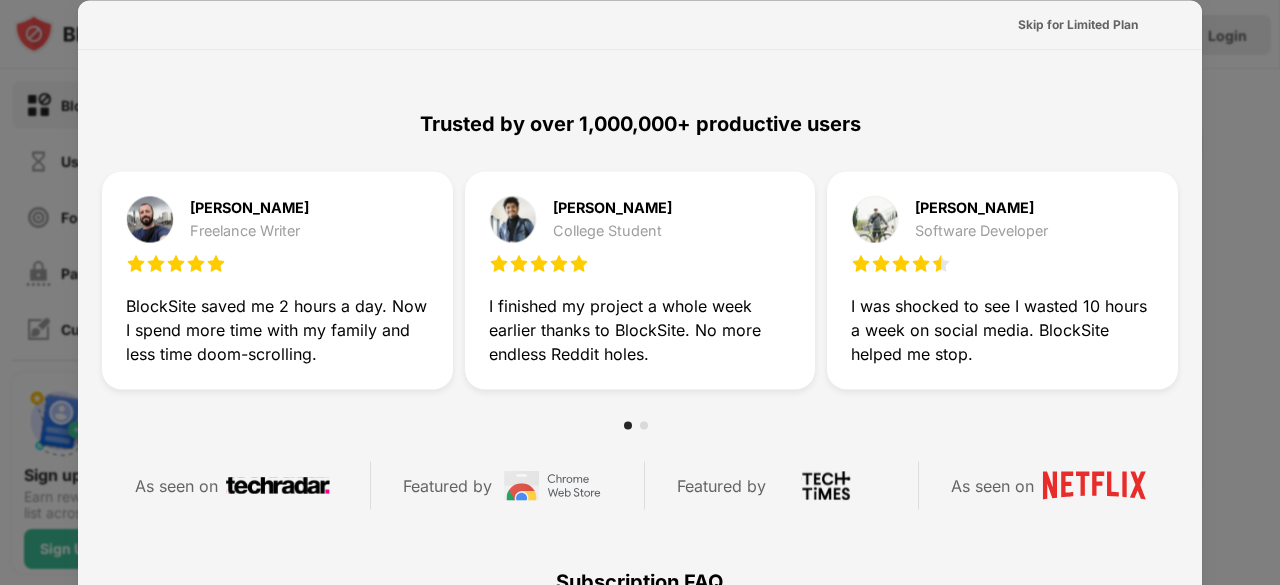 scroll, scrollTop: 0, scrollLeft: 0, axis: both 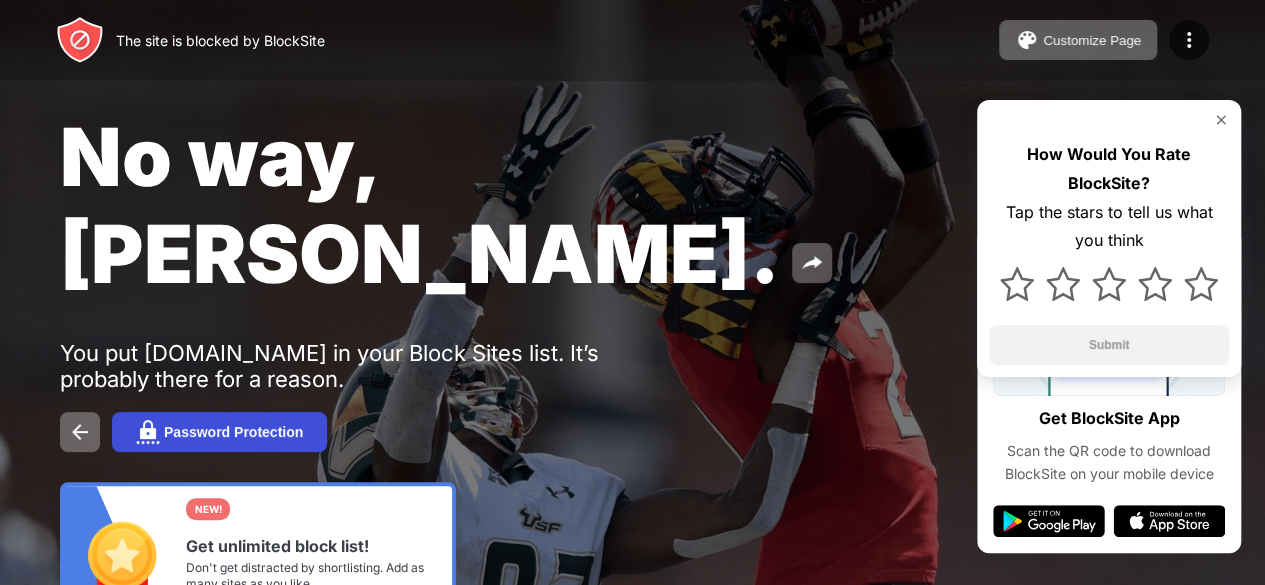 click on "Password Protection" at bounding box center (233, 432) 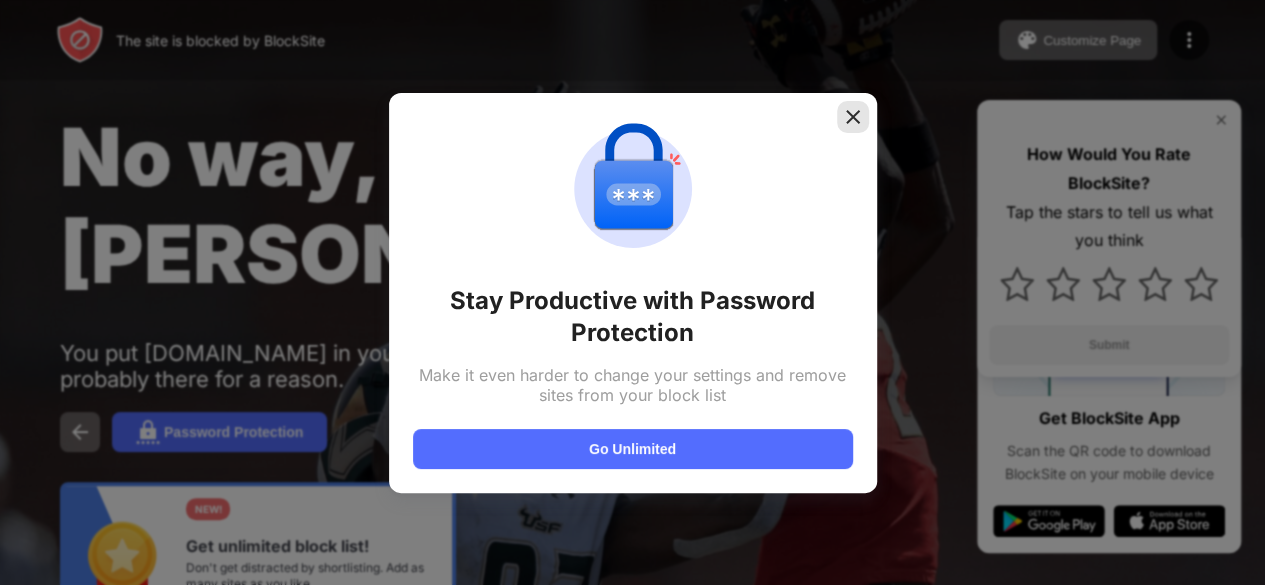 click at bounding box center (853, 117) 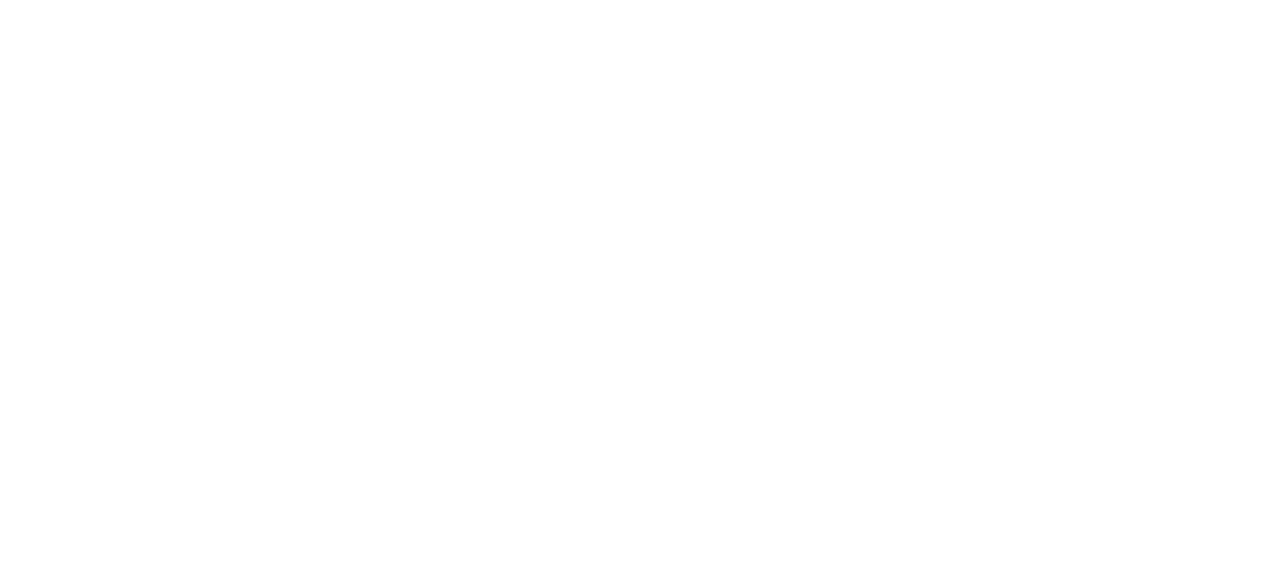 scroll, scrollTop: 0, scrollLeft: 0, axis: both 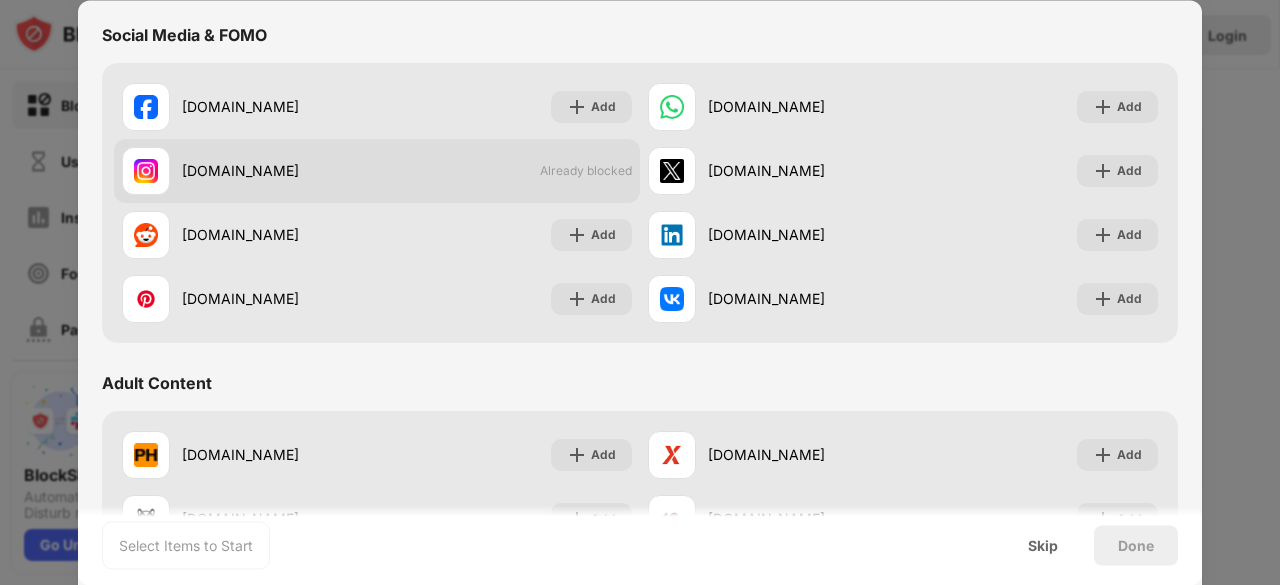 click on "Already blocked" at bounding box center [586, 171] 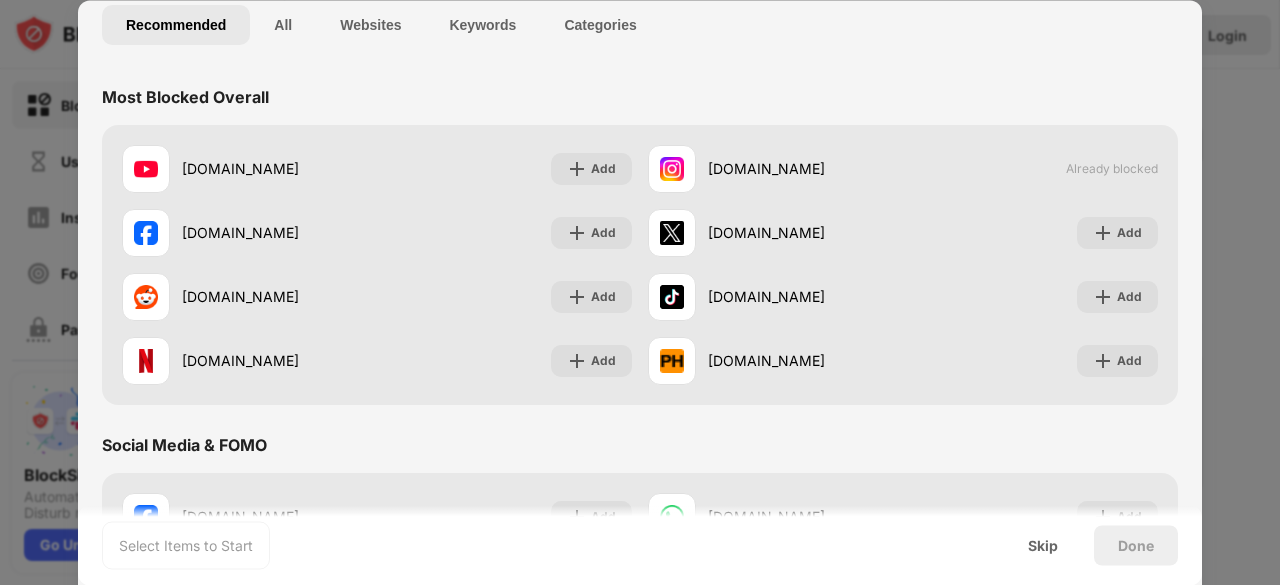 scroll, scrollTop: 0, scrollLeft: 0, axis: both 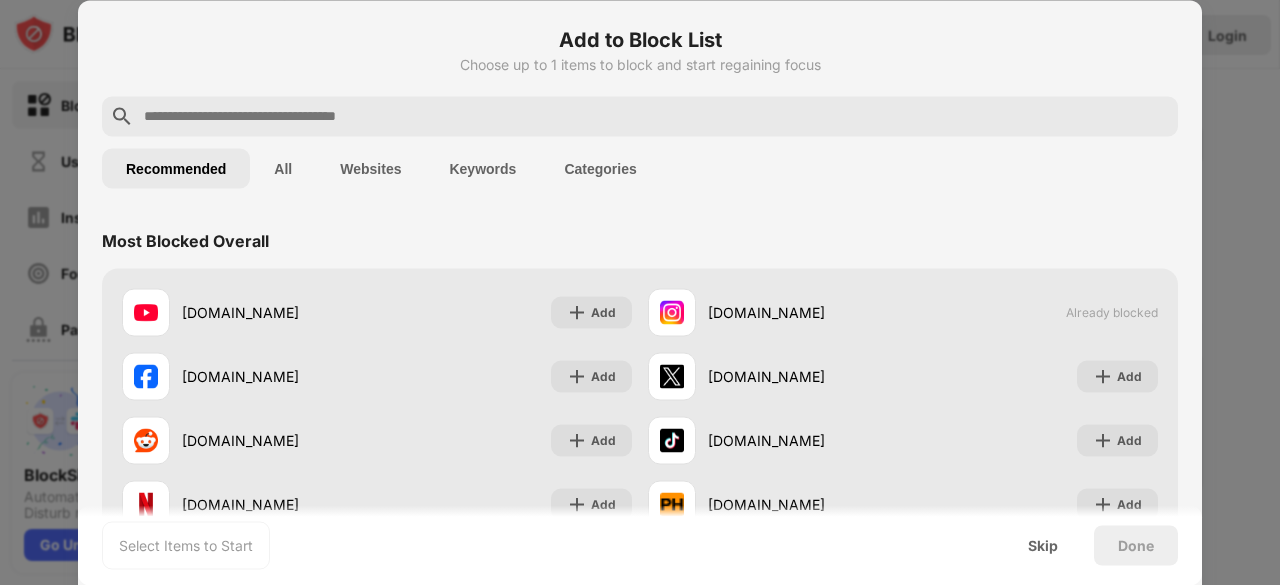 click on "Websites" at bounding box center (370, 168) 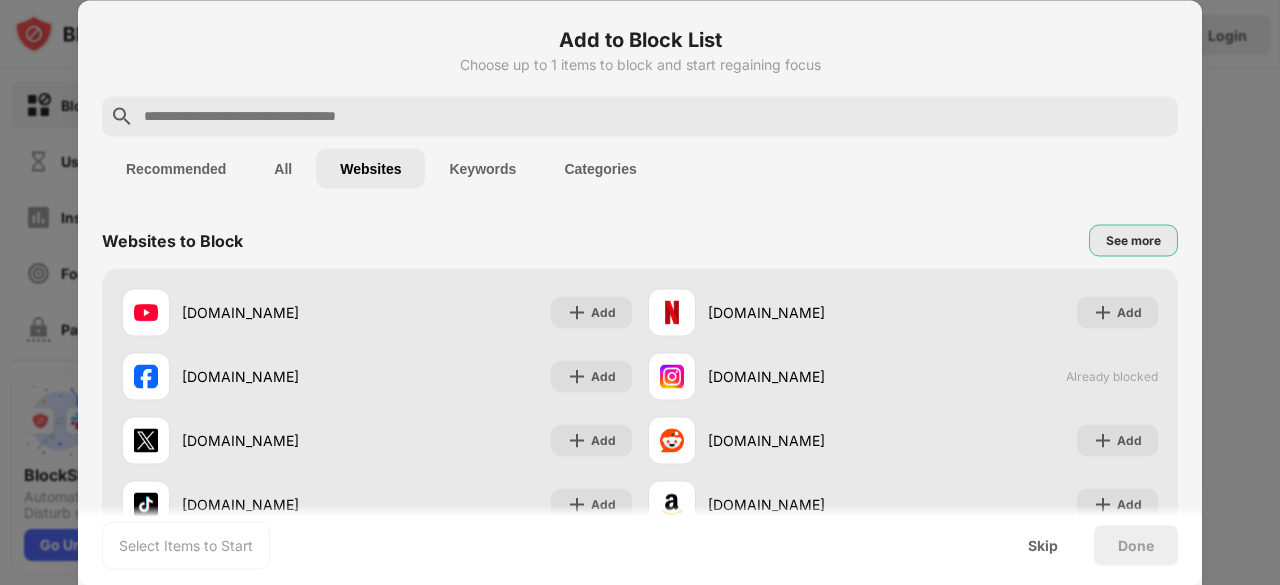 click on "See more" at bounding box center [1133, 240] 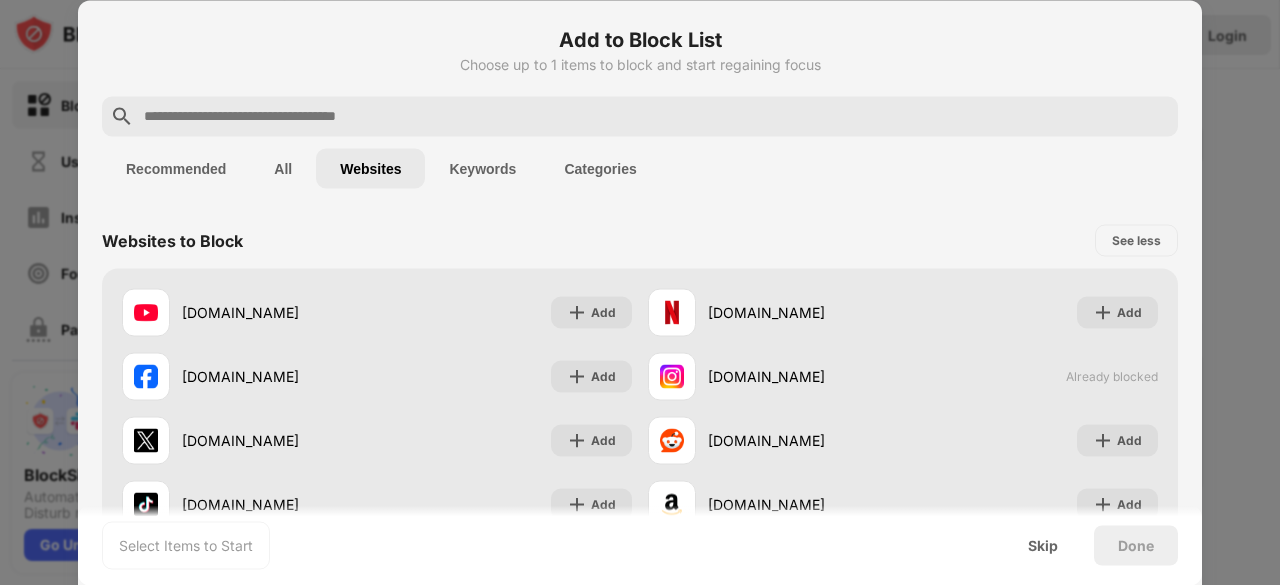 click at bounding box center [656, 116] 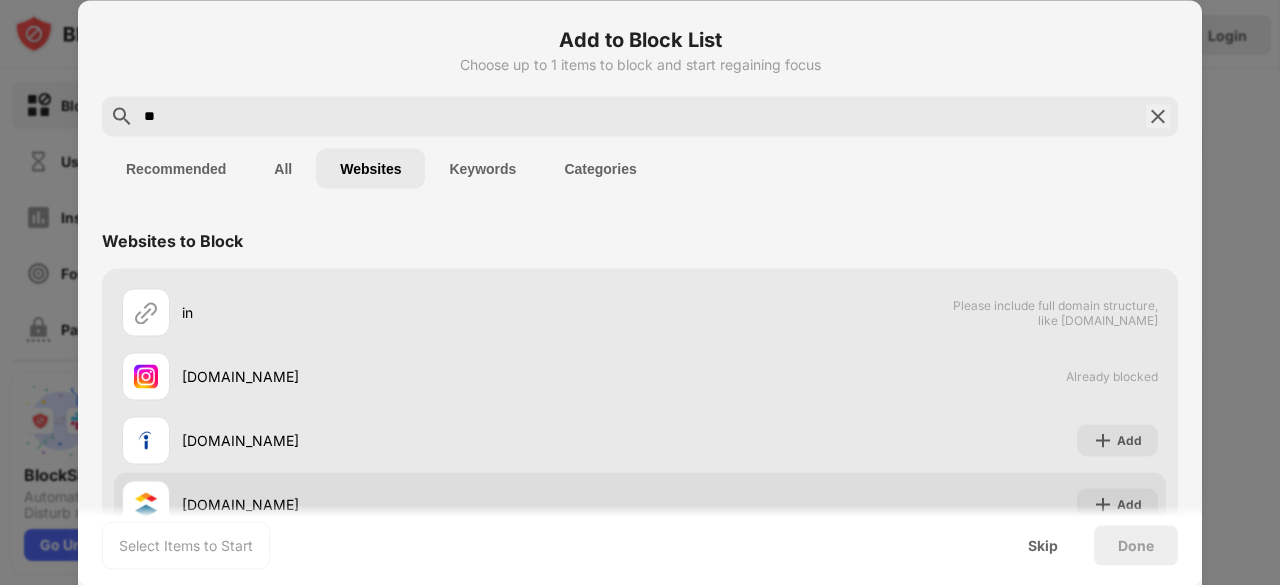 scroll, scrollTop: 136, scrollLeft: 0, axis: vertical 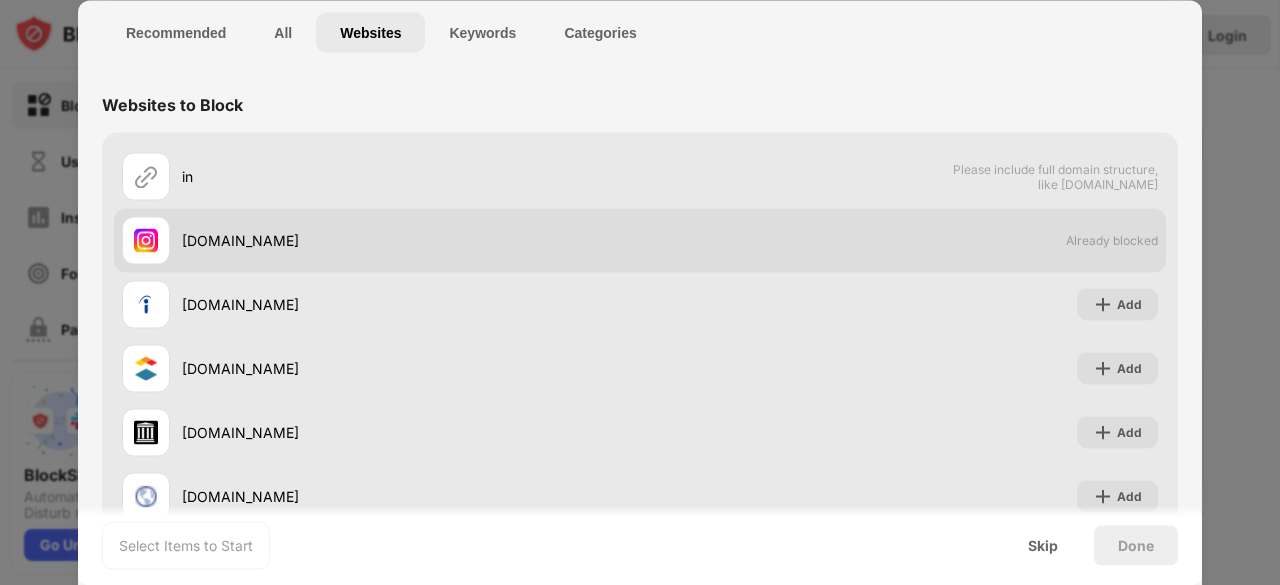 type on "**" 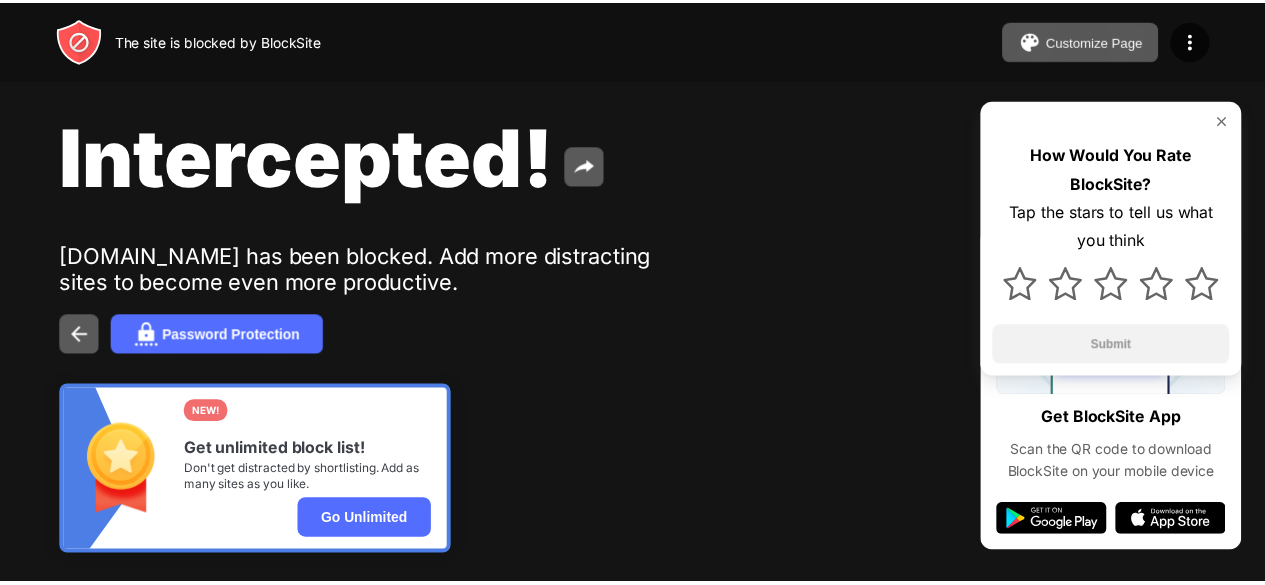 scroll, scrollTop: 0, scrollLeft: 0, axis: both 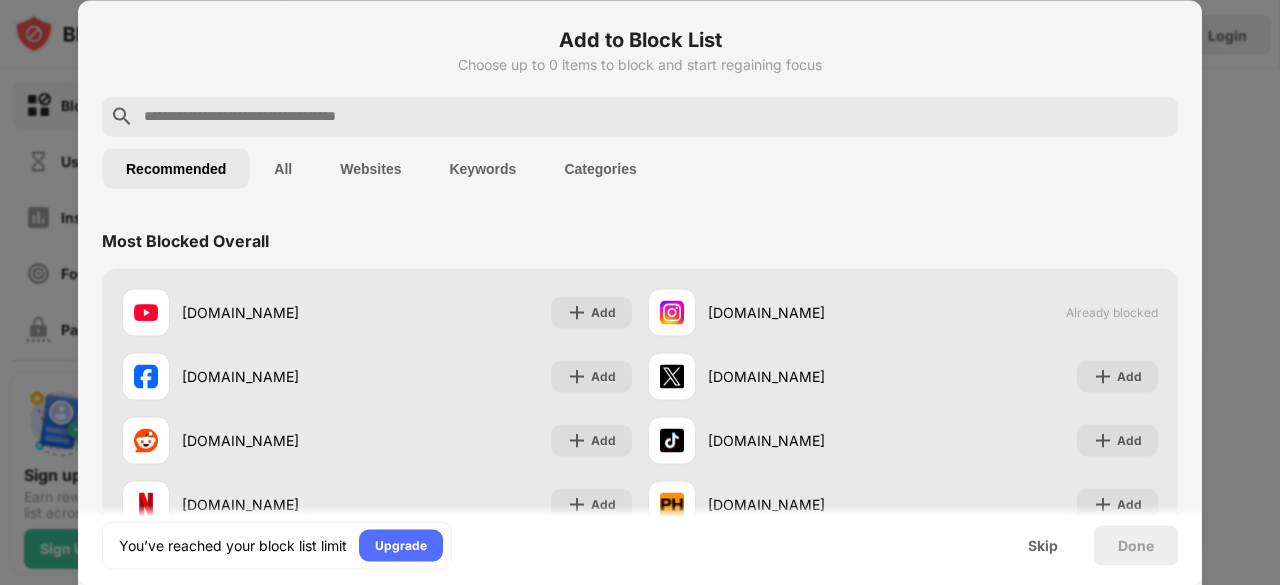 drag, startPoint x: 1279, startPoint y: 109, endPoint x: 1269, endPoint y: 97, distance: 15.6205 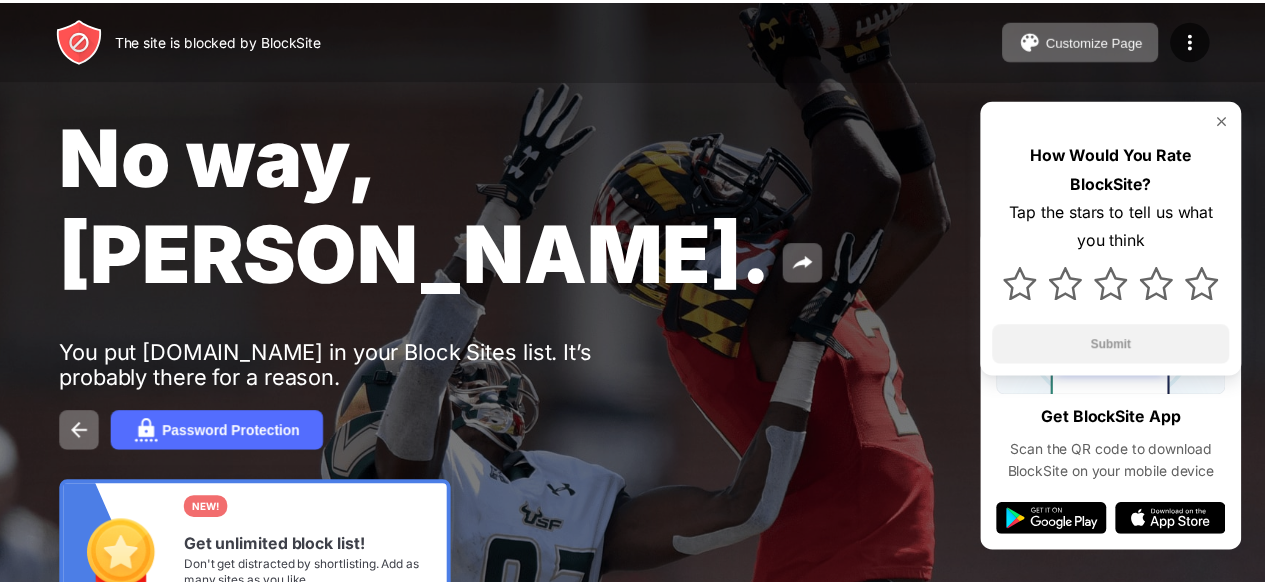 scroll, scrollTop: 0, scrollLeft: 0, axis: both 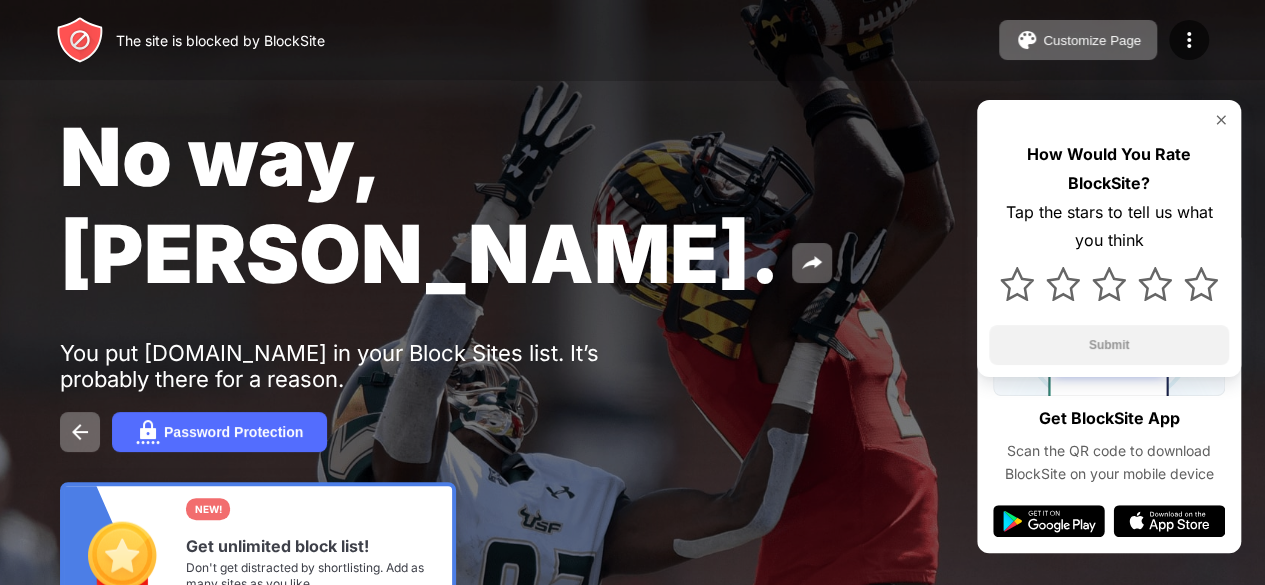 click at bounding box center [1221, 120] 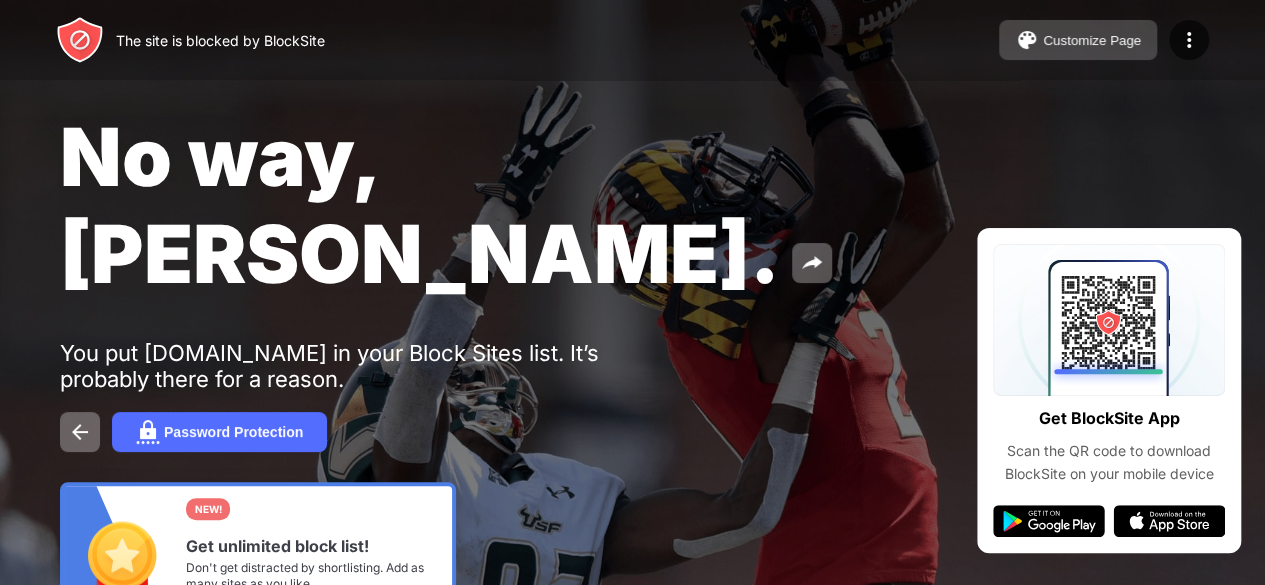 click on "Customize Page" at bounding box center [1078, 40] 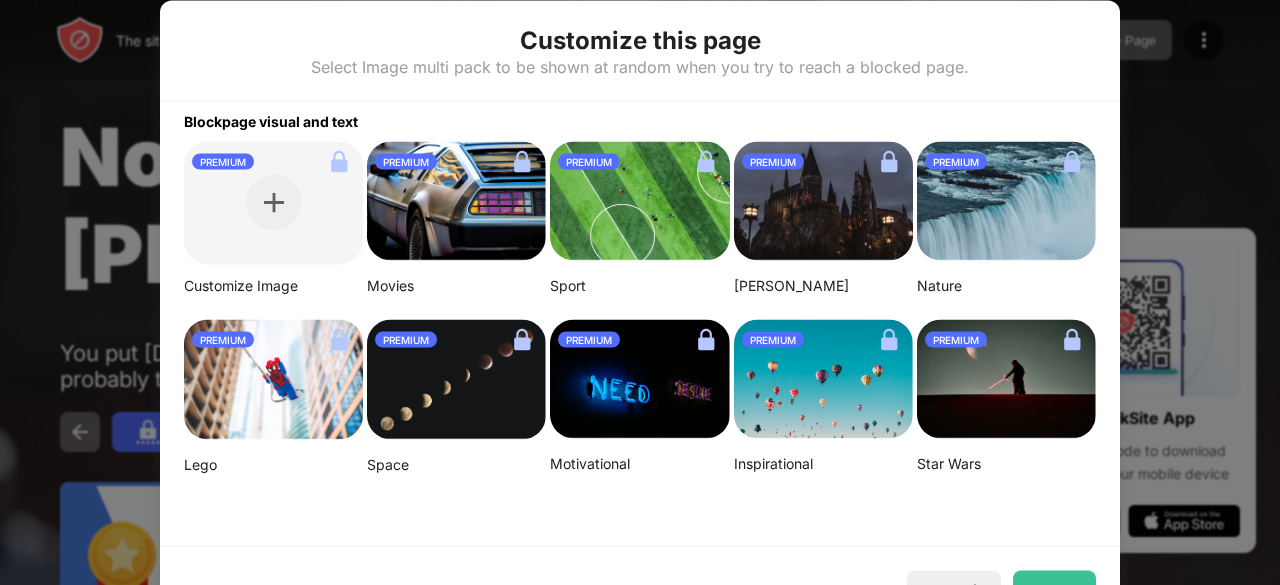 drag, startPoint x: 984, startPoint y: 11, endPoint x: 990, endPoint y: -17, distance: 28.635643 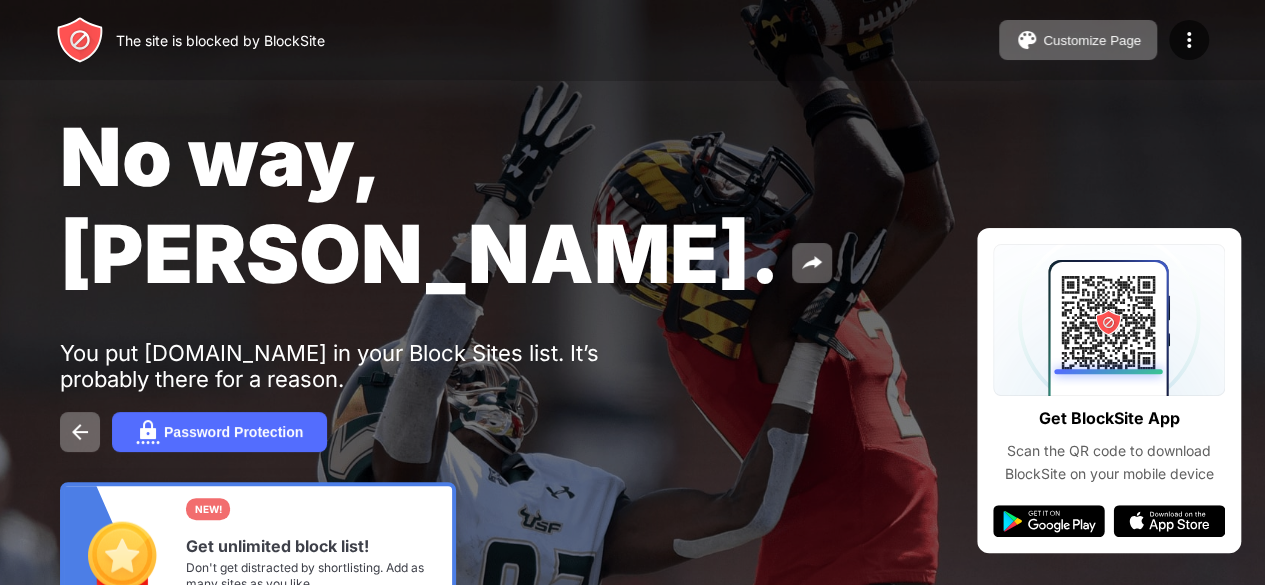 click on "No way, [PERSON_NAME]. You put [DOMAIN_NAME] in your Block Sites list. It’s probably there for a reason. Password Protection NEW! Get unlimited block list! Don't get distracted by shortlisting. Add as many sites as you like. Go Unlimited" at bounding box center [632, 380] 